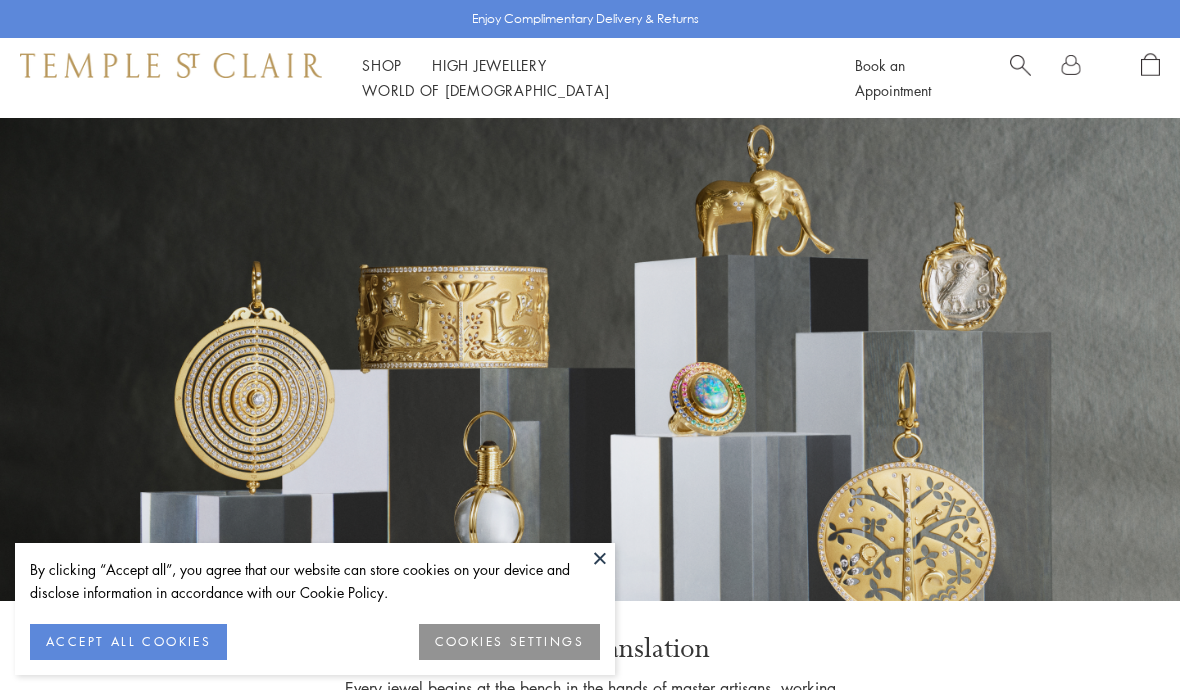 scroll, scrollTop: 0, scrollLeft: 0, axis: both 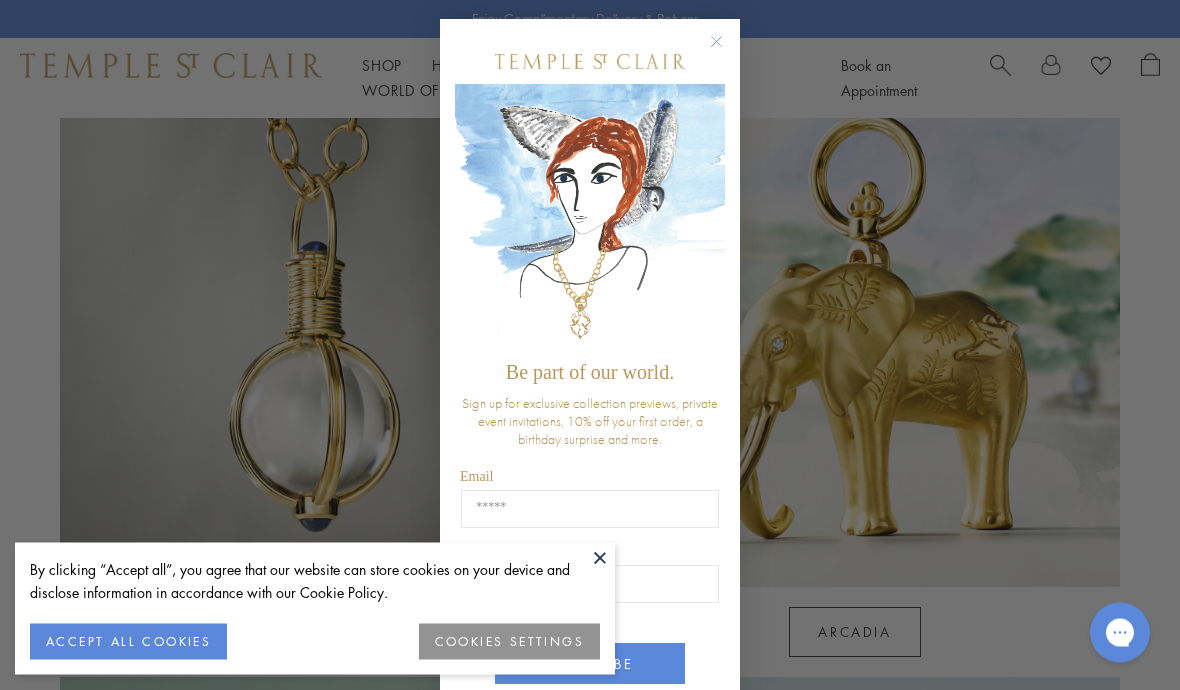 click on "Close dialog" 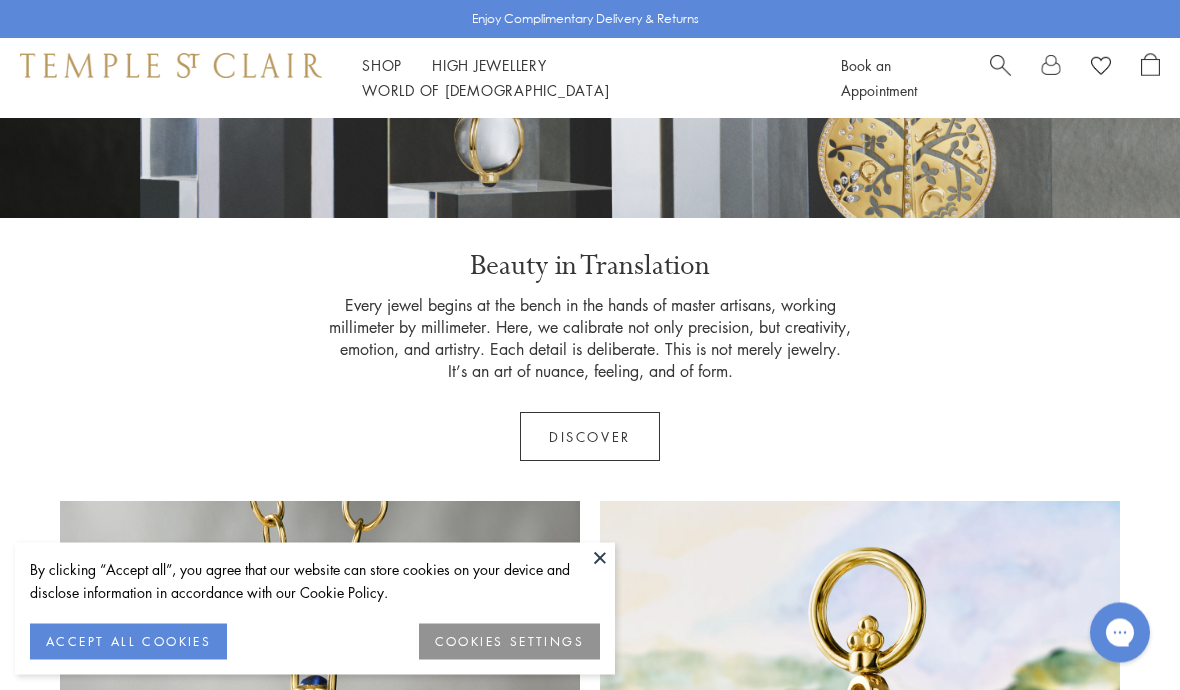 scroll, scrollTop: 355, scrollLeft: 0, axis: vertical 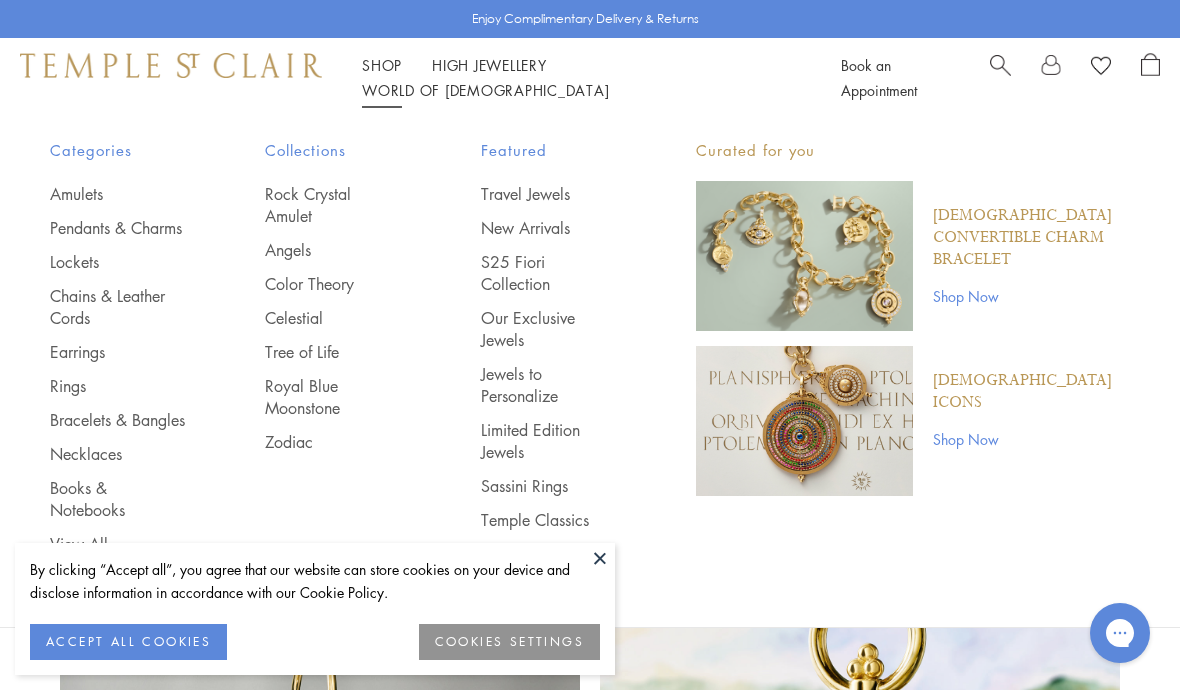 click on "Pendants & Charms" at bounding box center [117, 228] 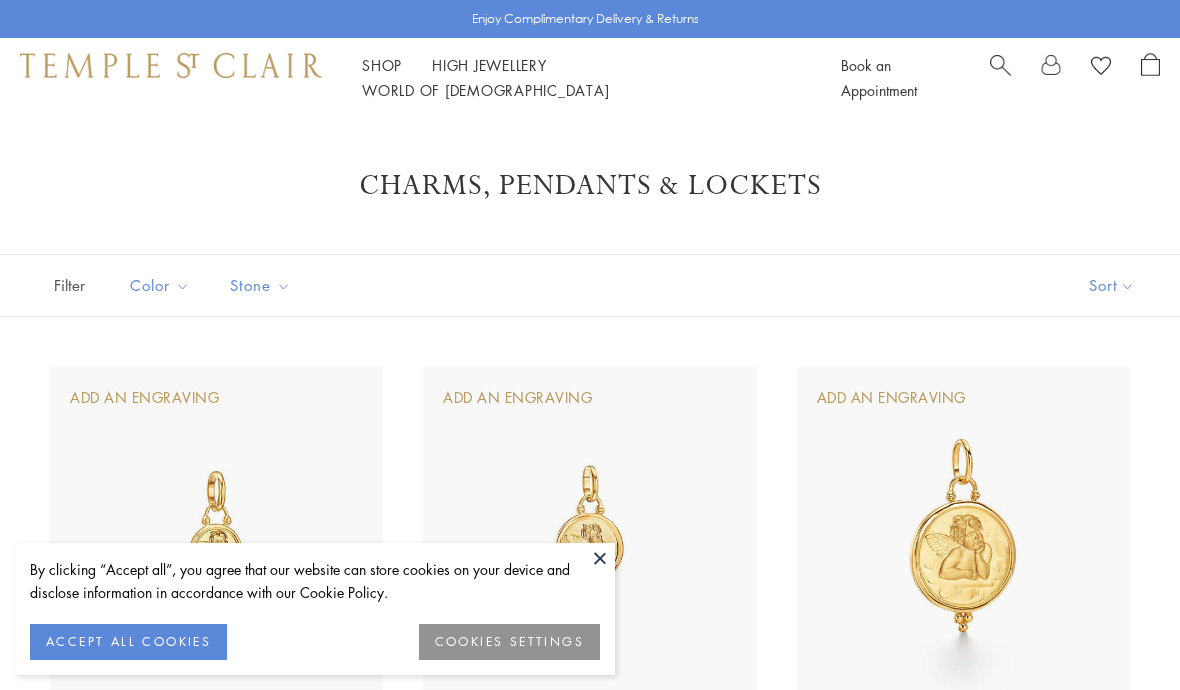 scroll, scrollTop: 0, scrollLeft: 0, axis: both 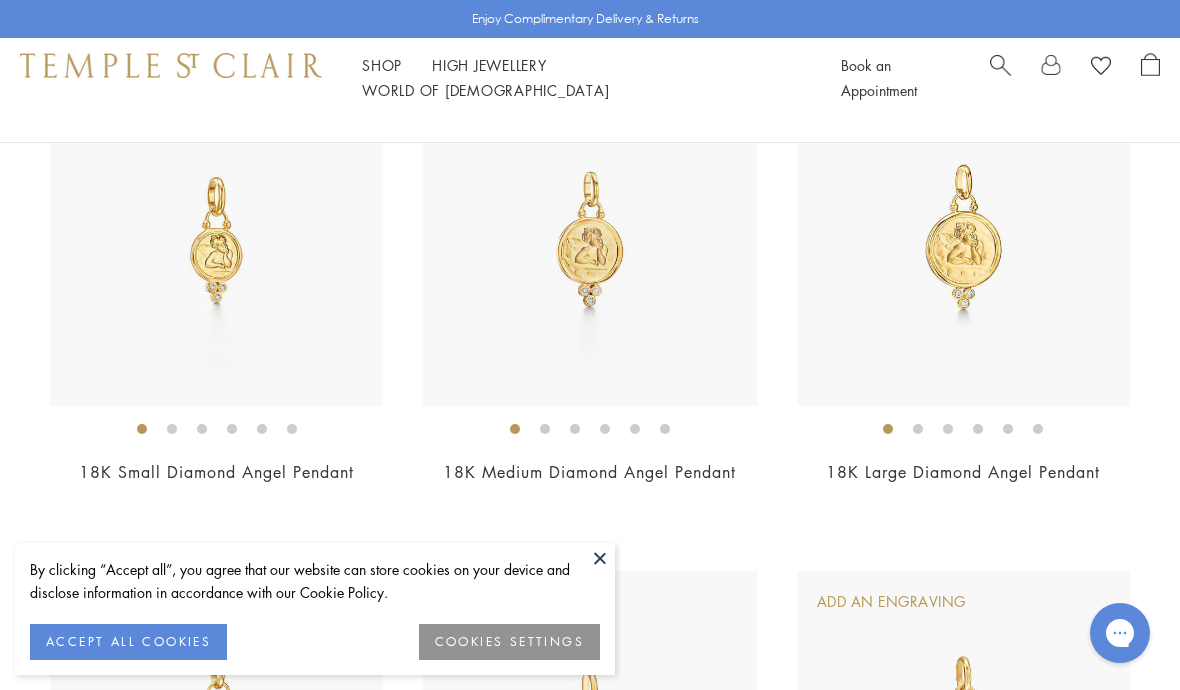 click at bounding box center (589, 239) 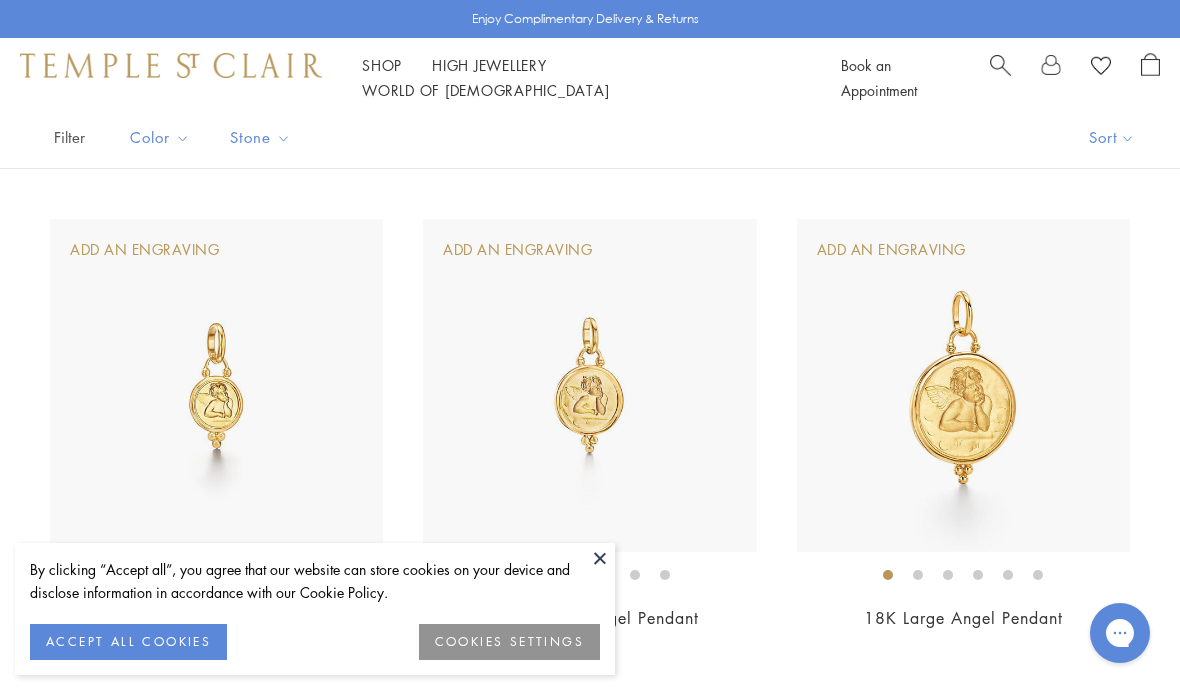 scroll, scrollTop: 0, scrollLeft: 0, axis: both 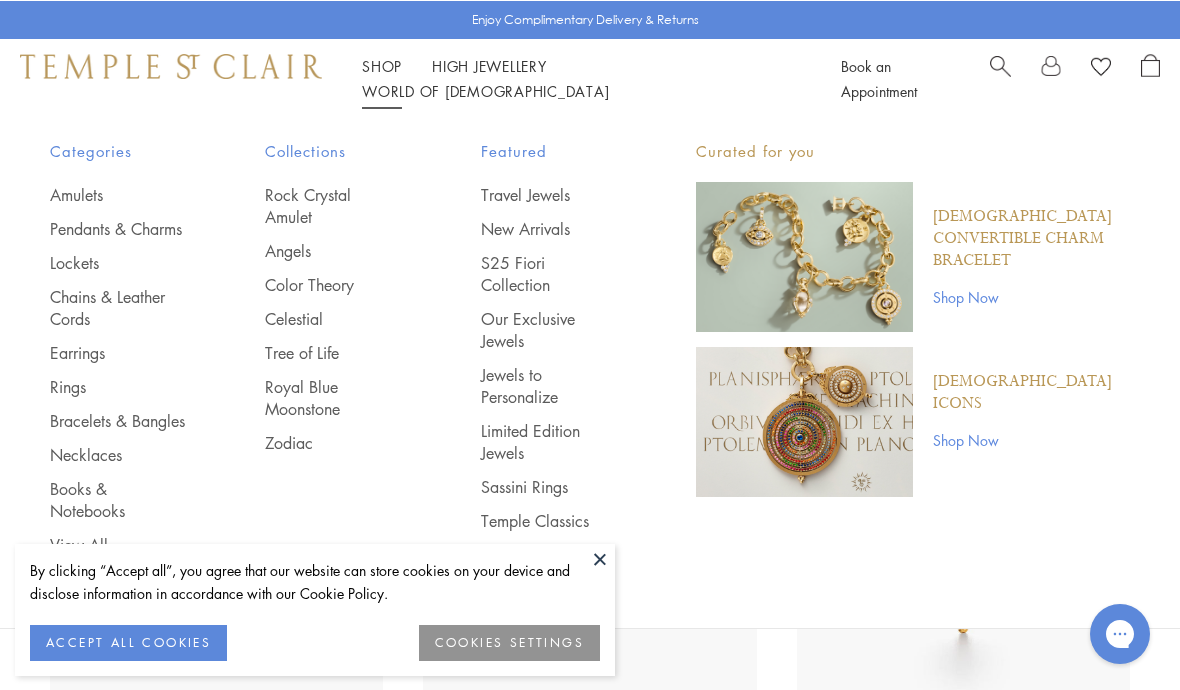 click on "Chains & Leather Cords" at bounding box center [117, 307] 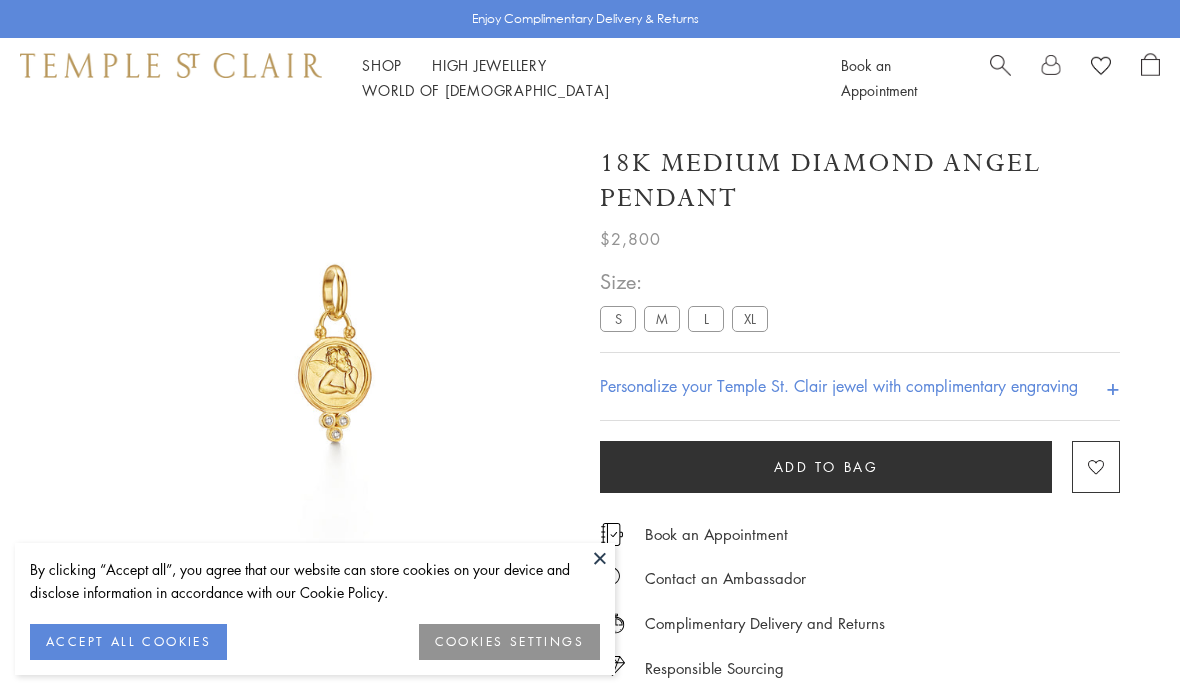 scroll, scrollTop: 0, scrollLeft: 0, axis: both 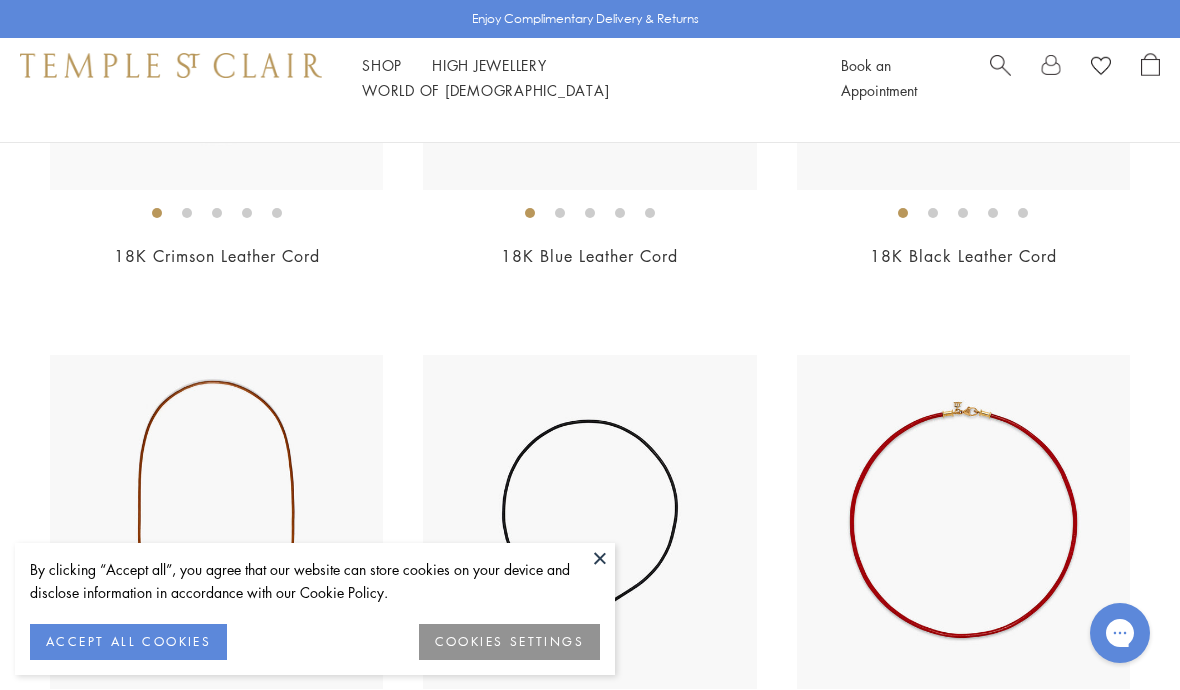 click at bounding box center [600, 558] 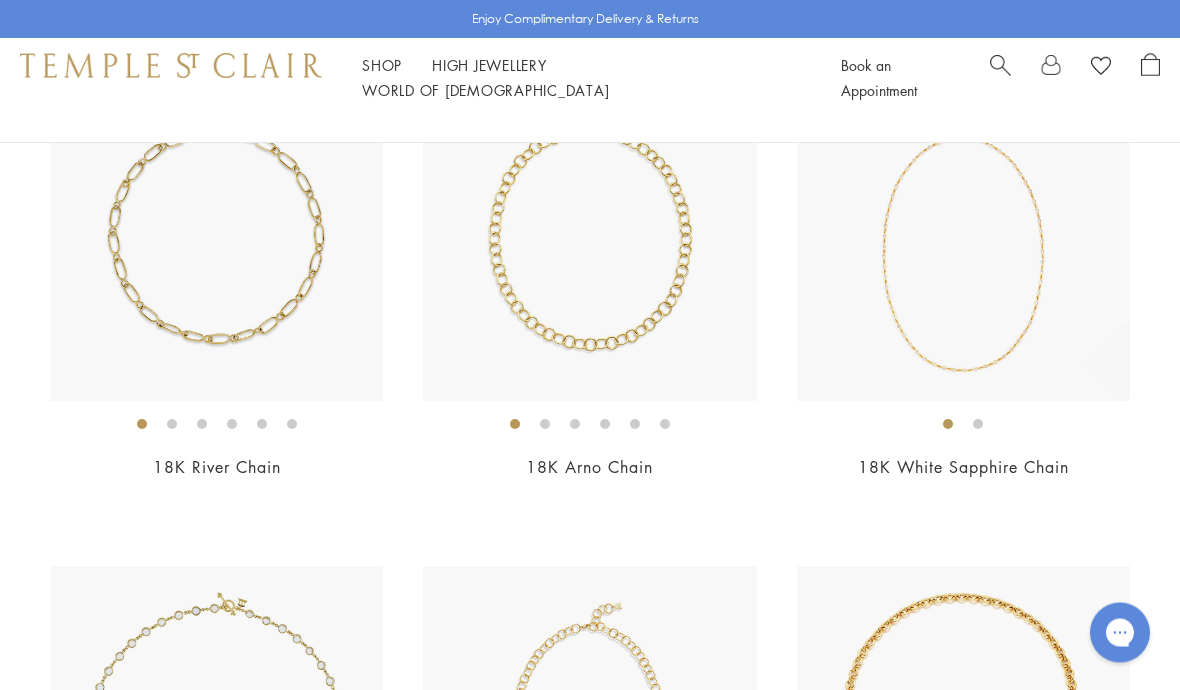 scroll, scrollTop: 2780, scrollLeft: 0, axis: vertical 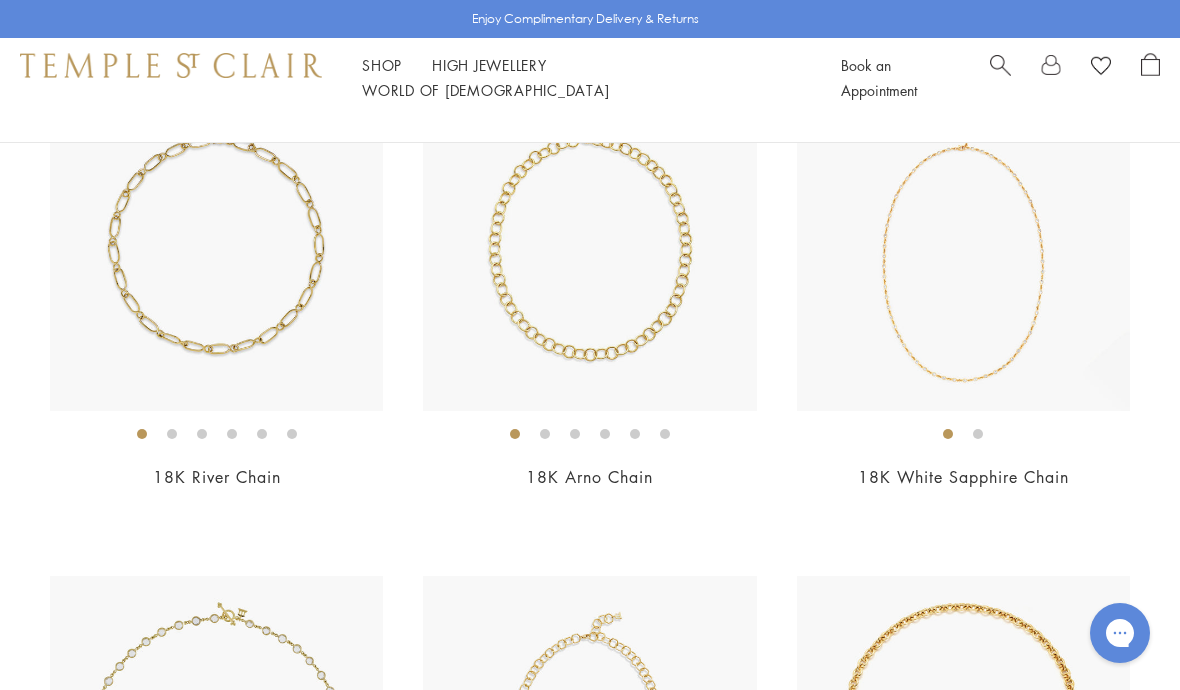 click at bounding box center (589, 244) 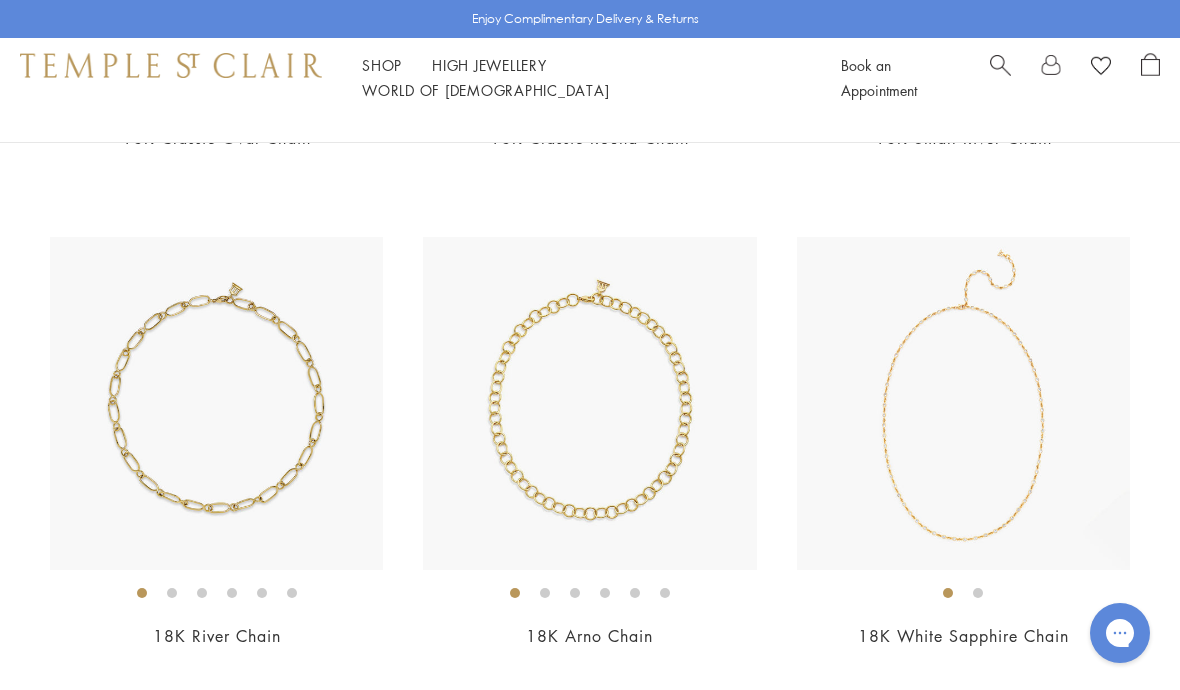 scroll, scrollTop: 2623, scrollLeft: 0, axis: vertical 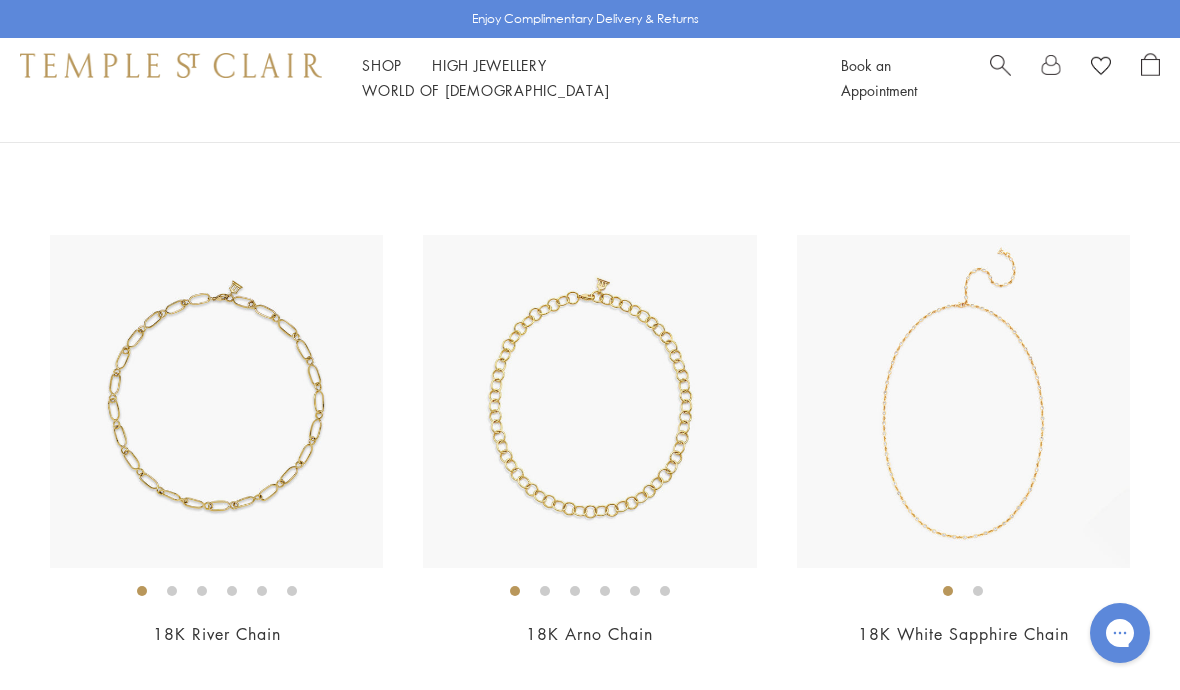 click at bounding box center [589, 401] 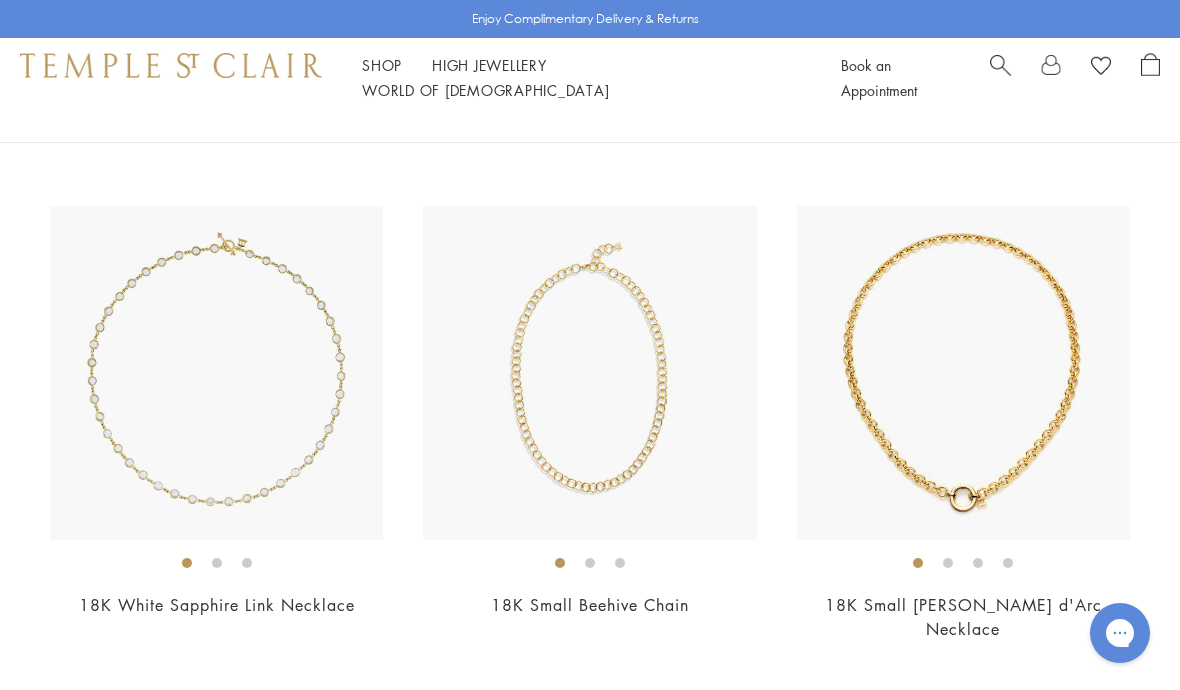 scroll, scrollTop: 3146, scrollLeft: 0, axis: vertical 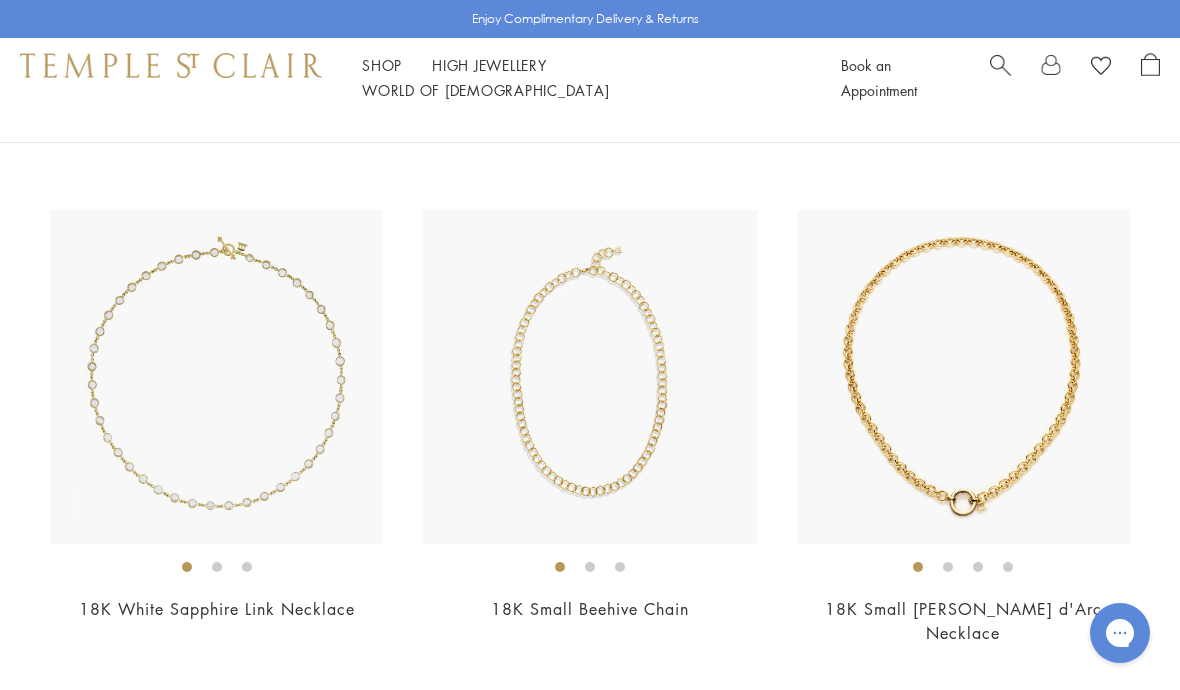 click at bounding box center (589, 376) 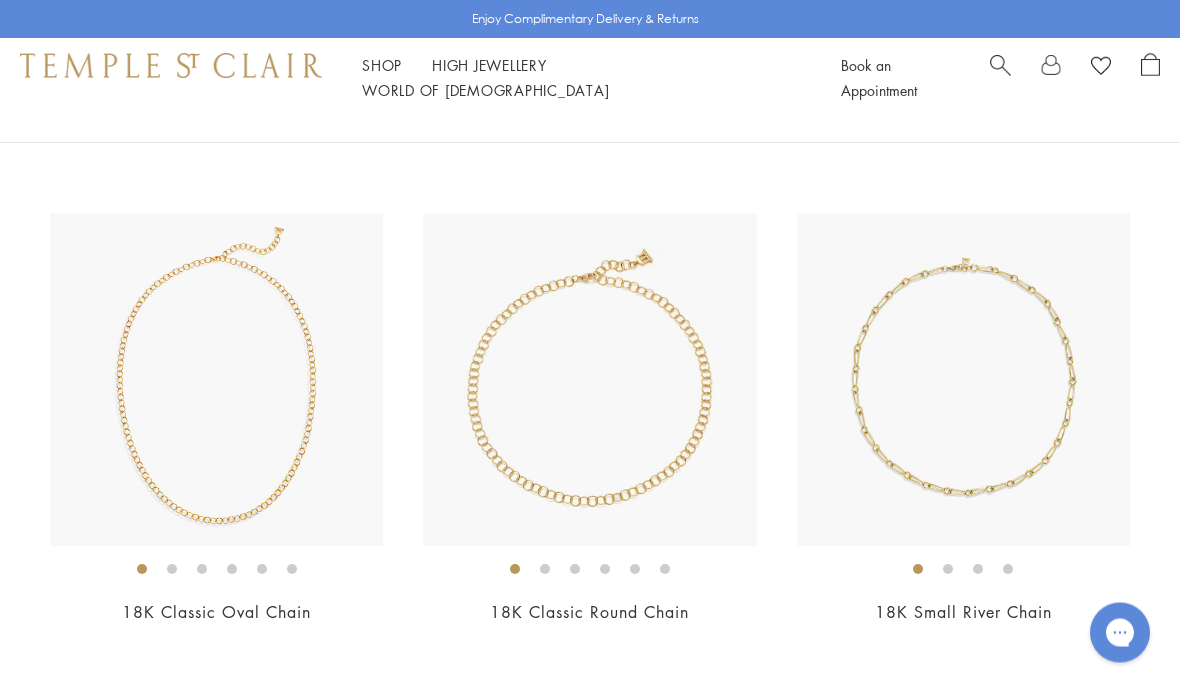 scroll, scrollTop: 2147, scrollLeft: 0, axis: vertical 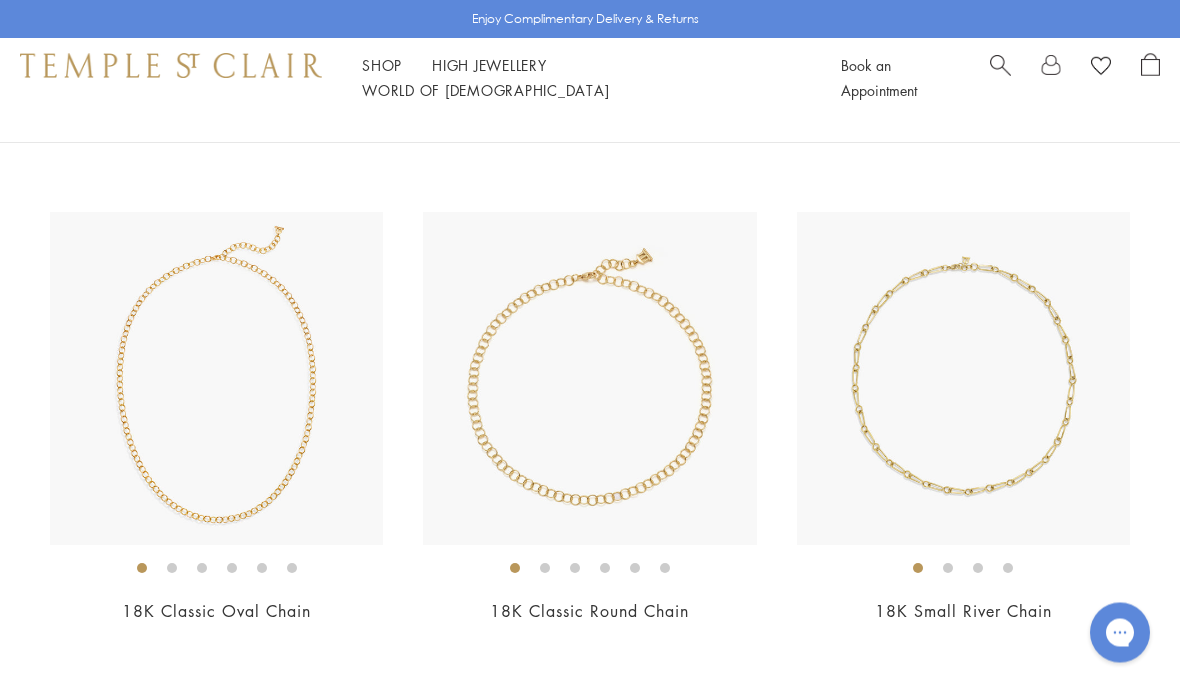 click at bounding box center (589, 379) 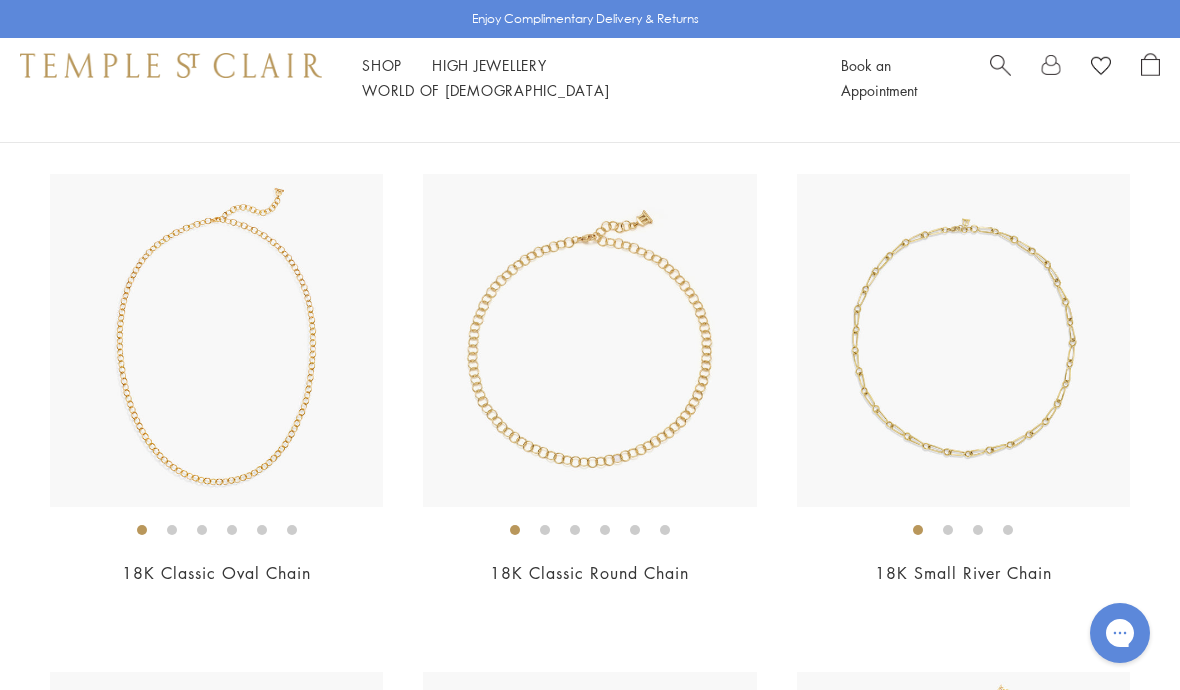 click on "High Jewellery High Jewellery" at bounding box center [489, 65] 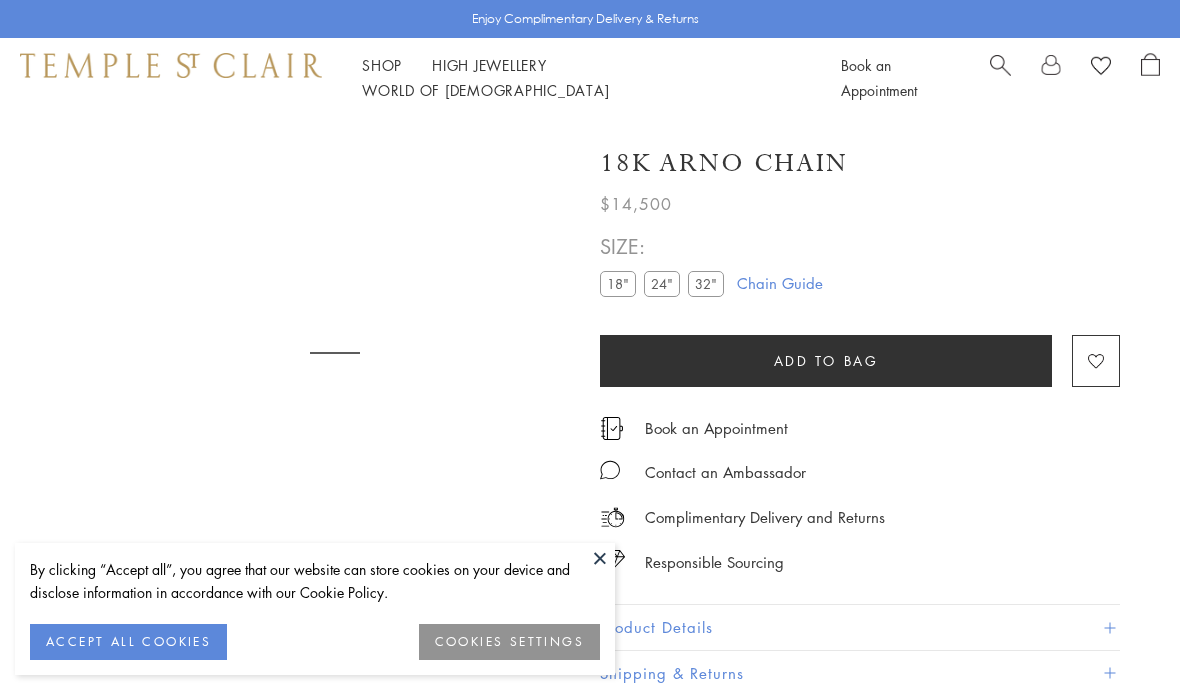 scroll, scrollTop: 0, scrollLeft: 0, axis: both 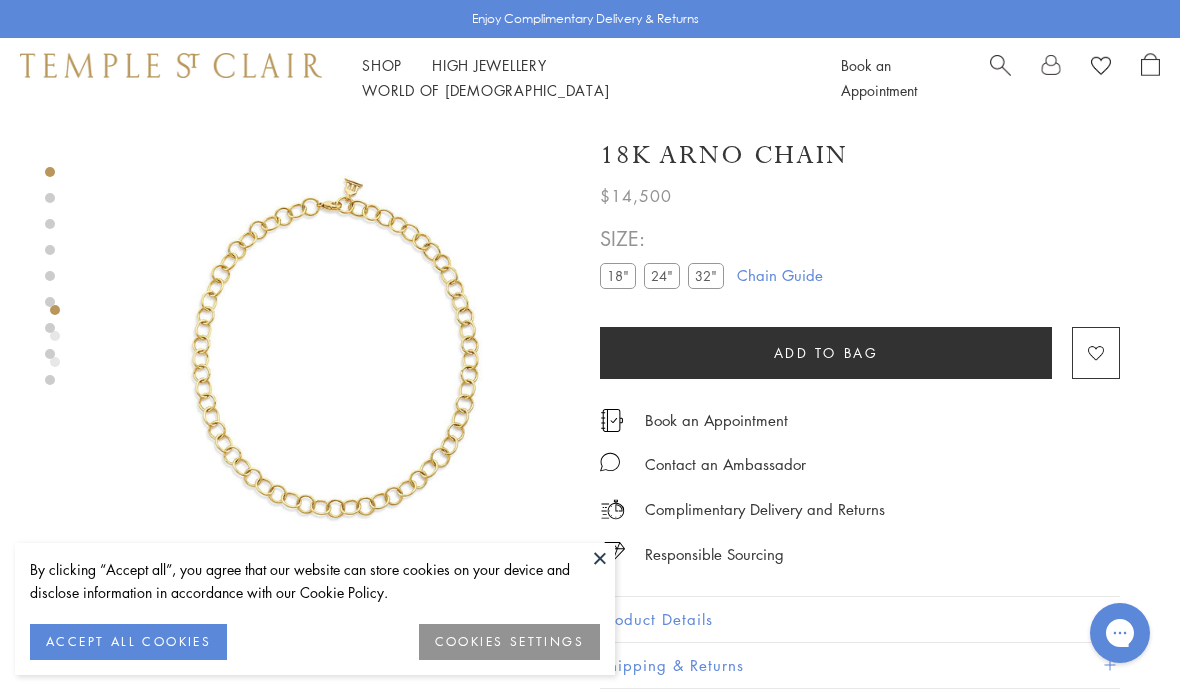 click at bounding box center [335, 353] 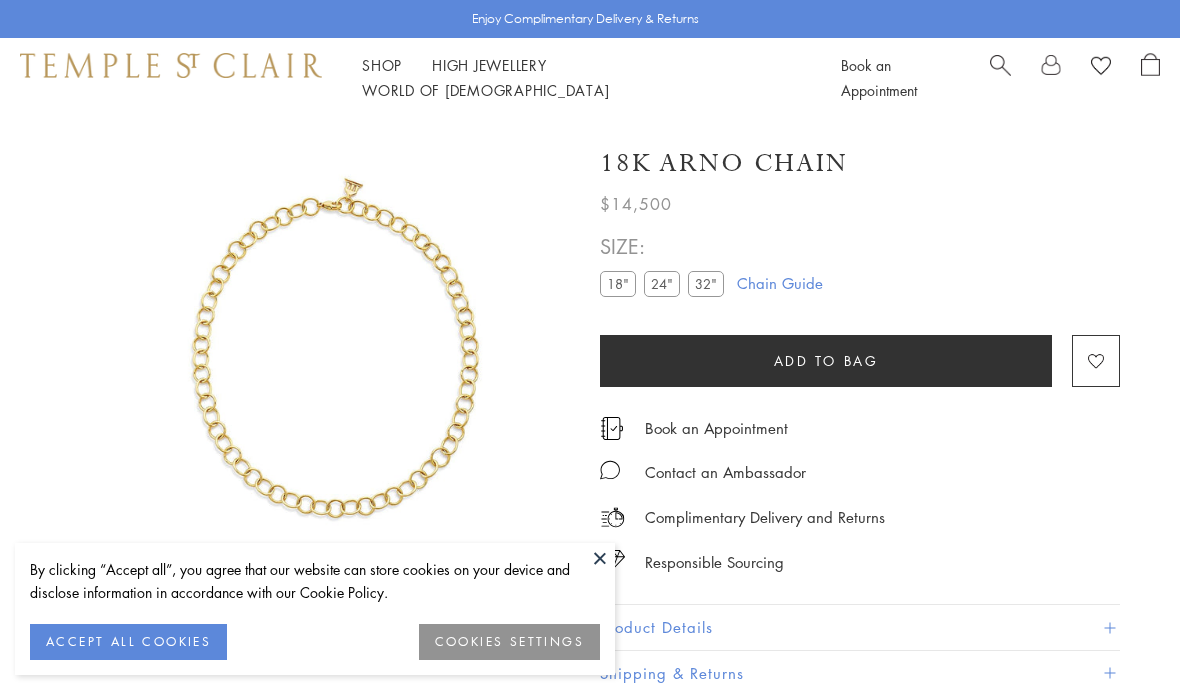 scroll, scrollTop: 0, scrollLeft: 0, axis: both 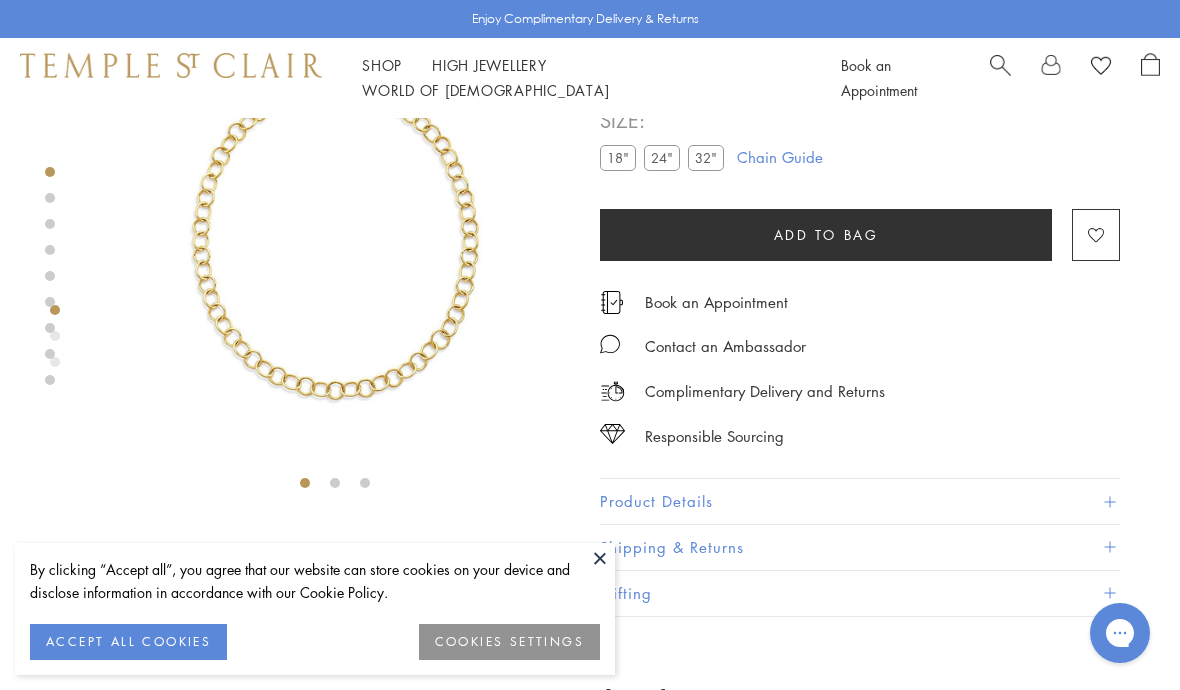 click on "18"" at bounding box center [618, 157] 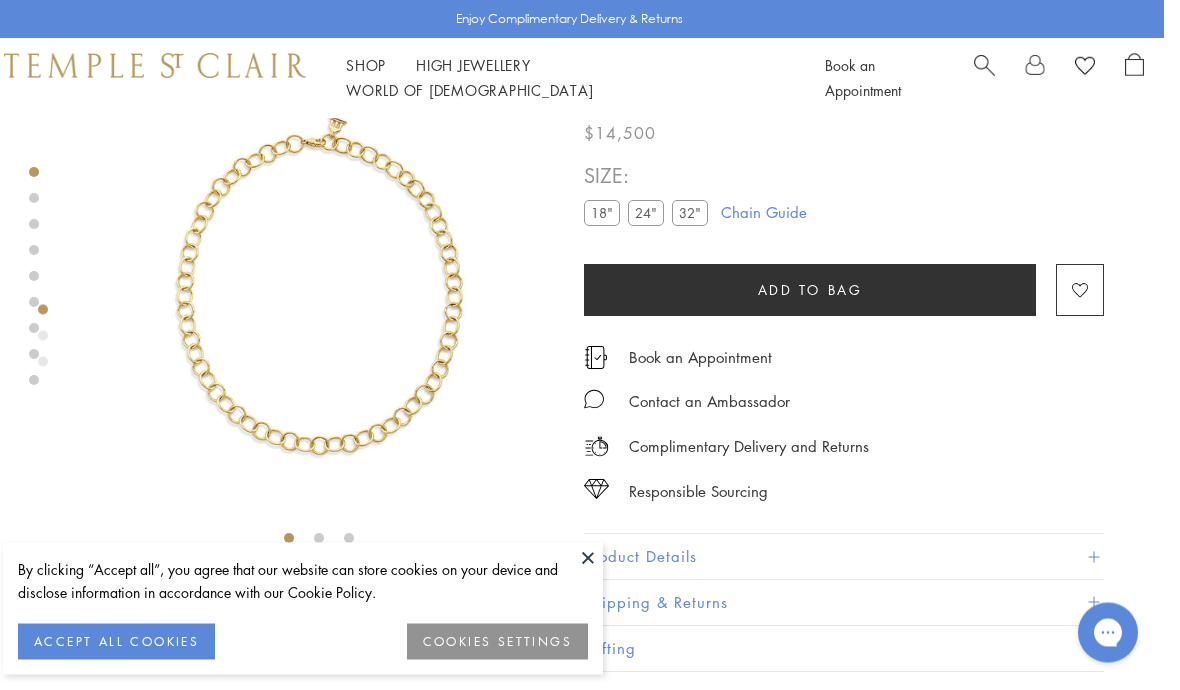 scroll, scrollTop: 0, scrollLeft: 4, axis: horizontal 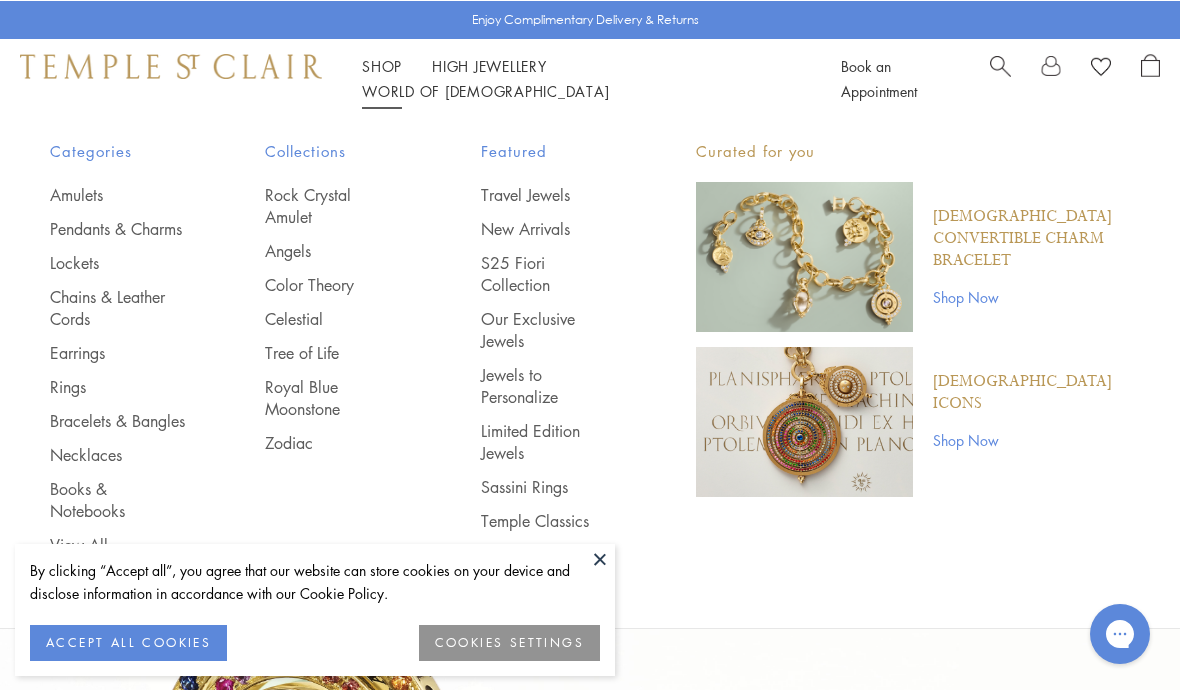 click on "Travel Jewels" at bounding box center (548, 194) 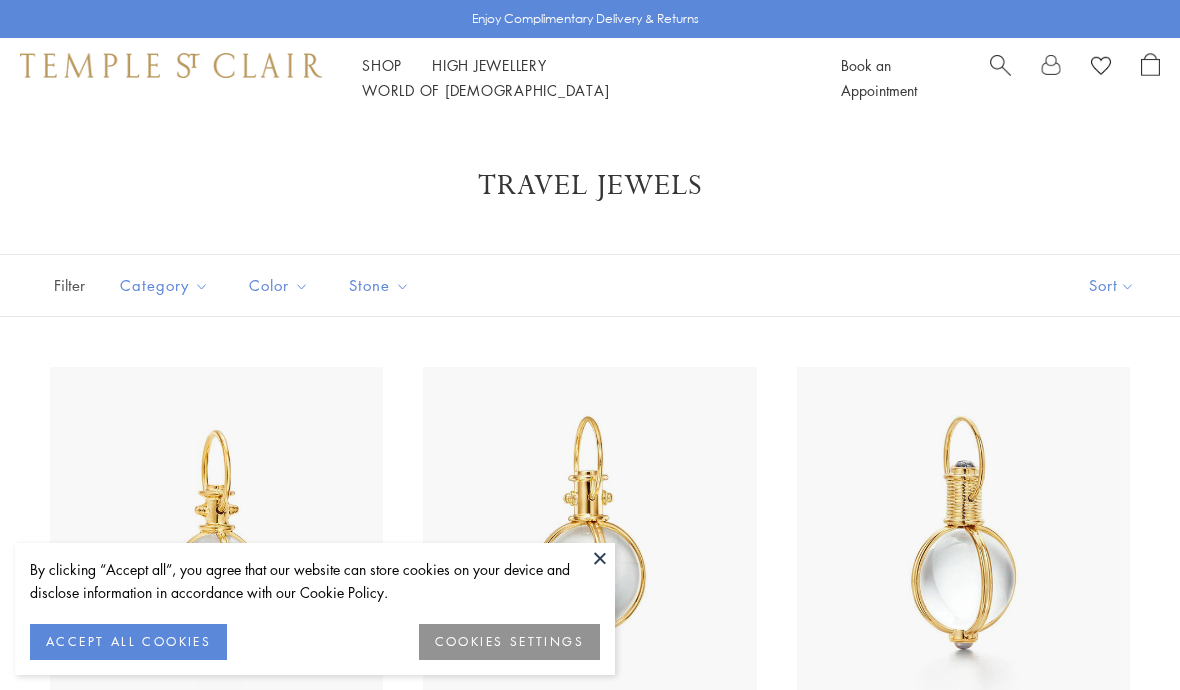scroll, scrollTop: -1, scrollLeft: 0, axis: vertical 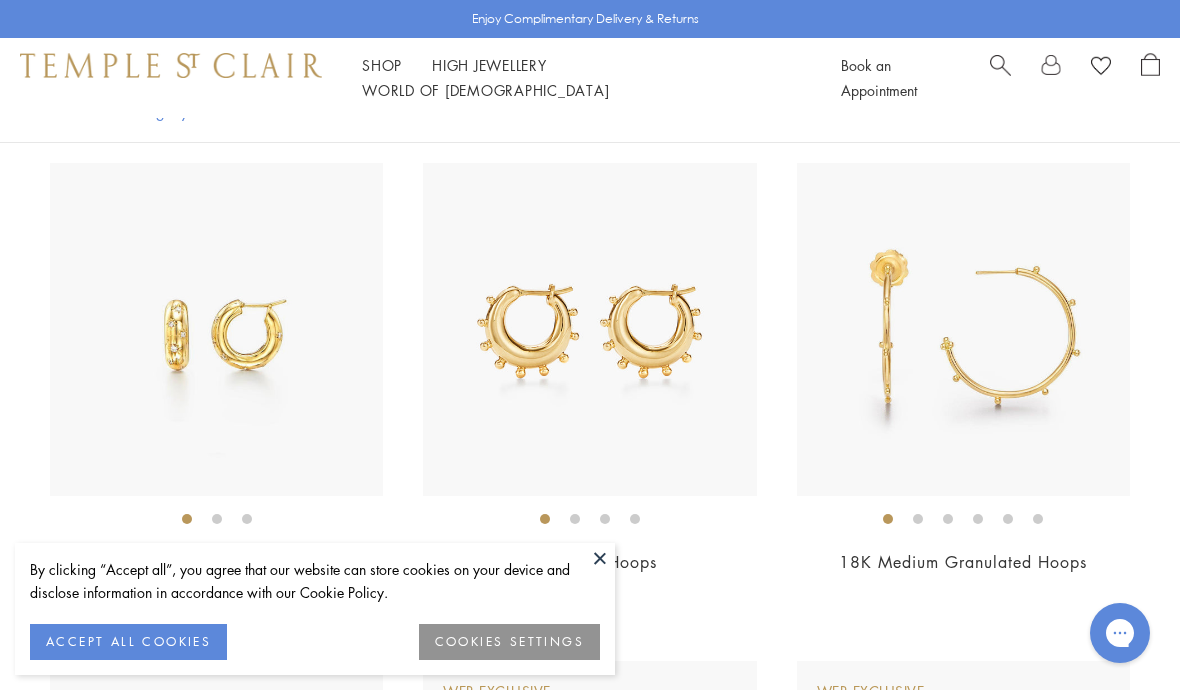 click at bounding box center (589, 329) 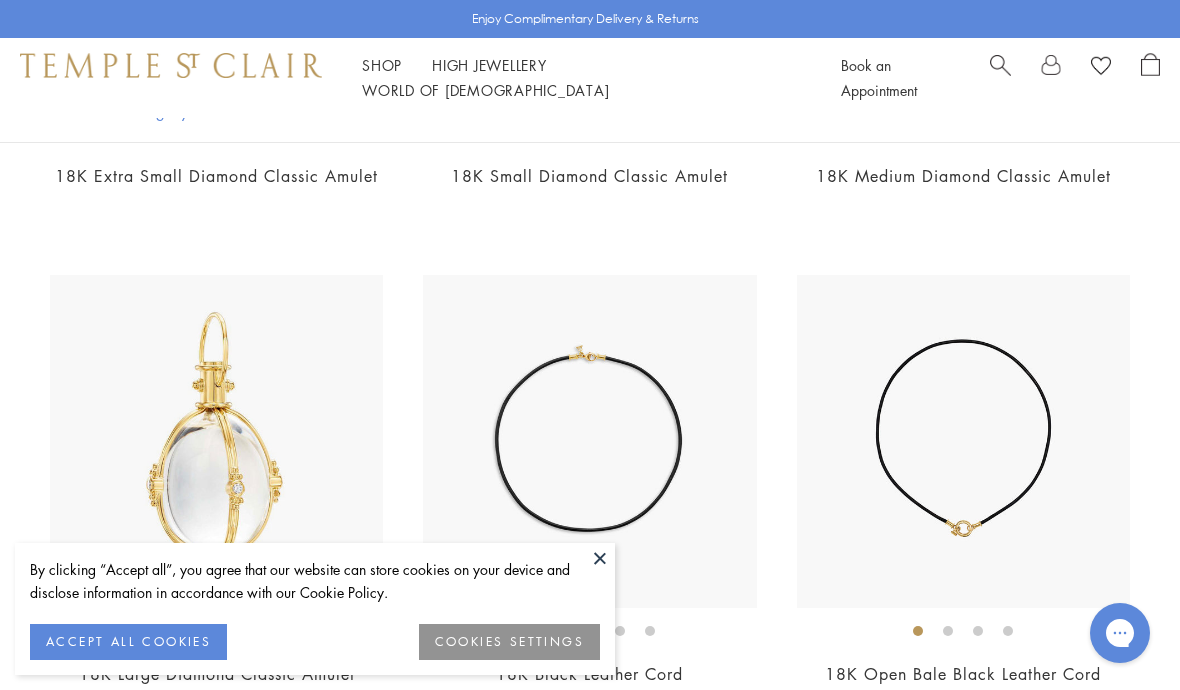 scroll, scrollTop: 2100, scrollLeft: 0, axis: vertical 